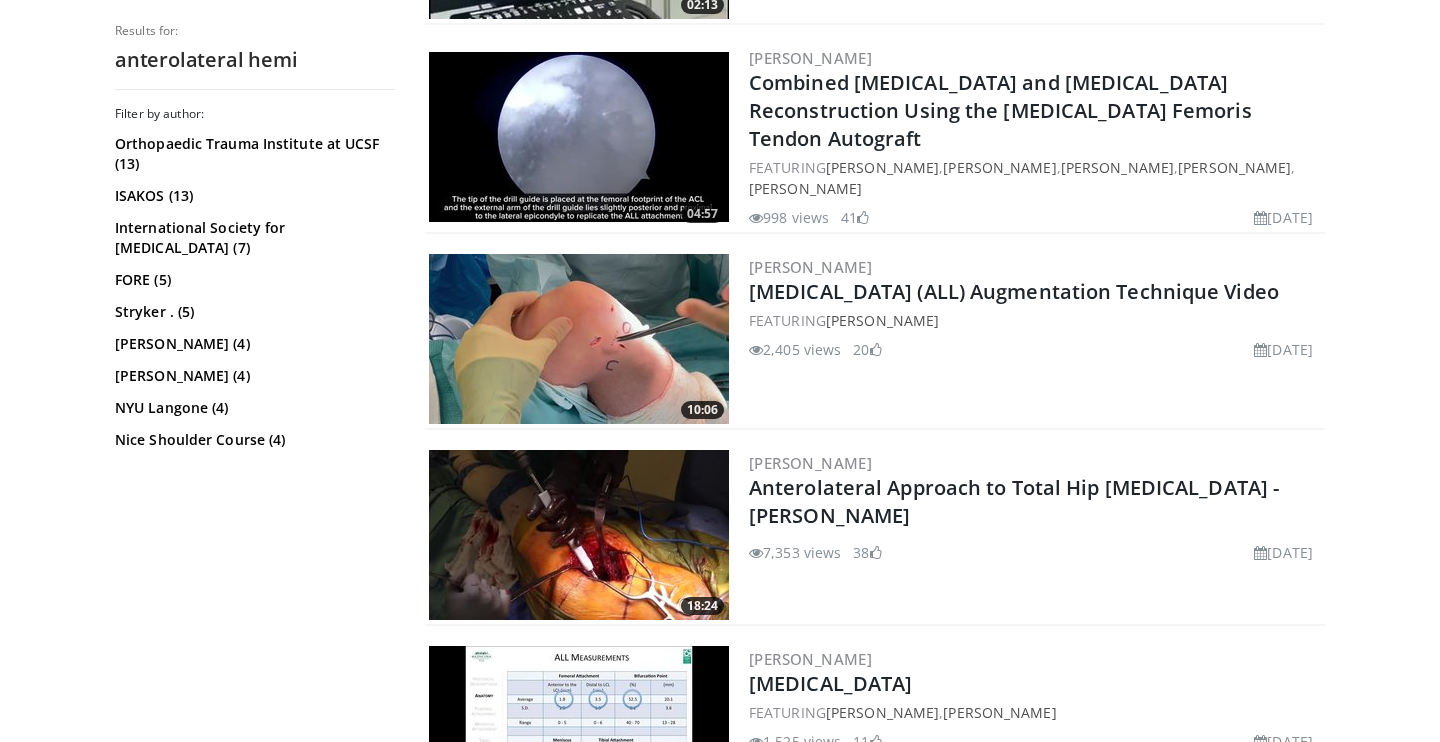 scroll, scrollTop: 2142, scrollLeft: 0, axis: vertical 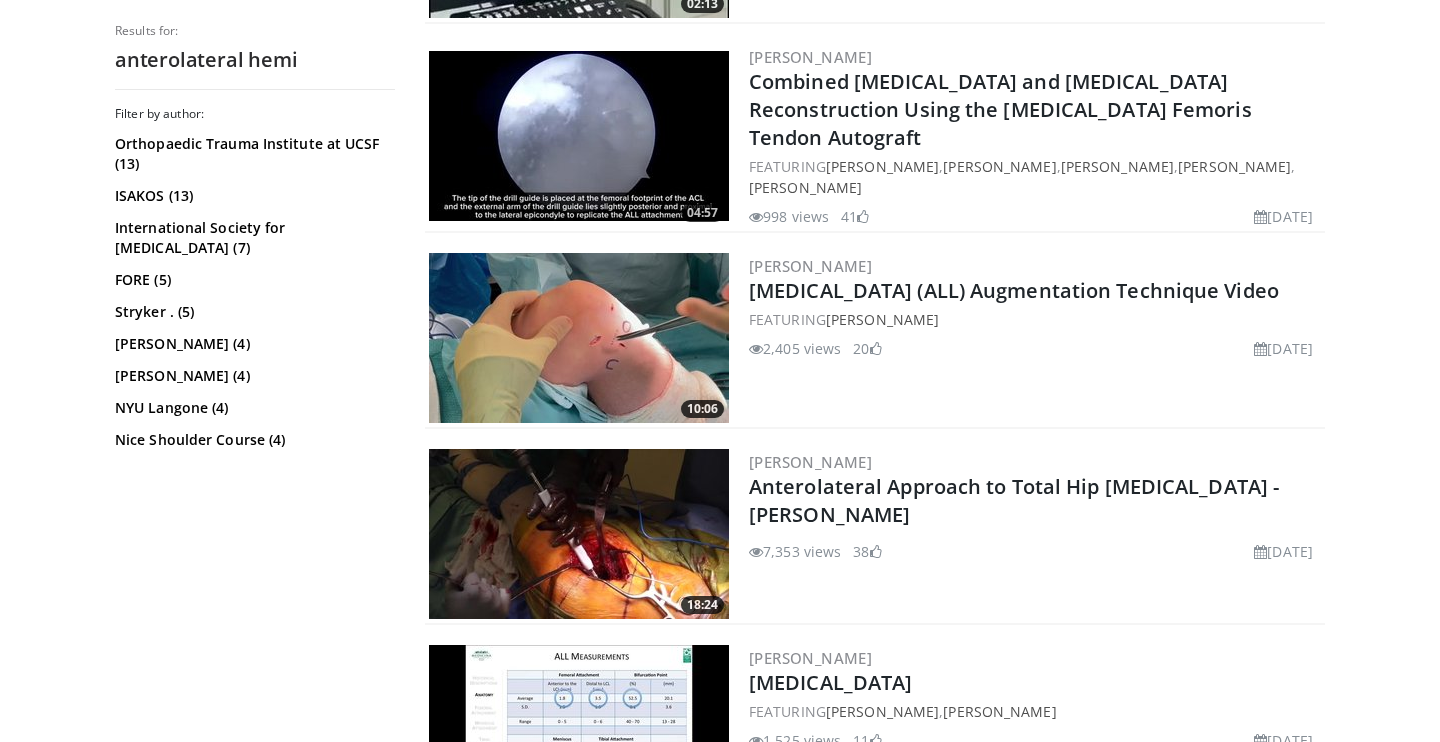 click at bounding box center [579, 534] 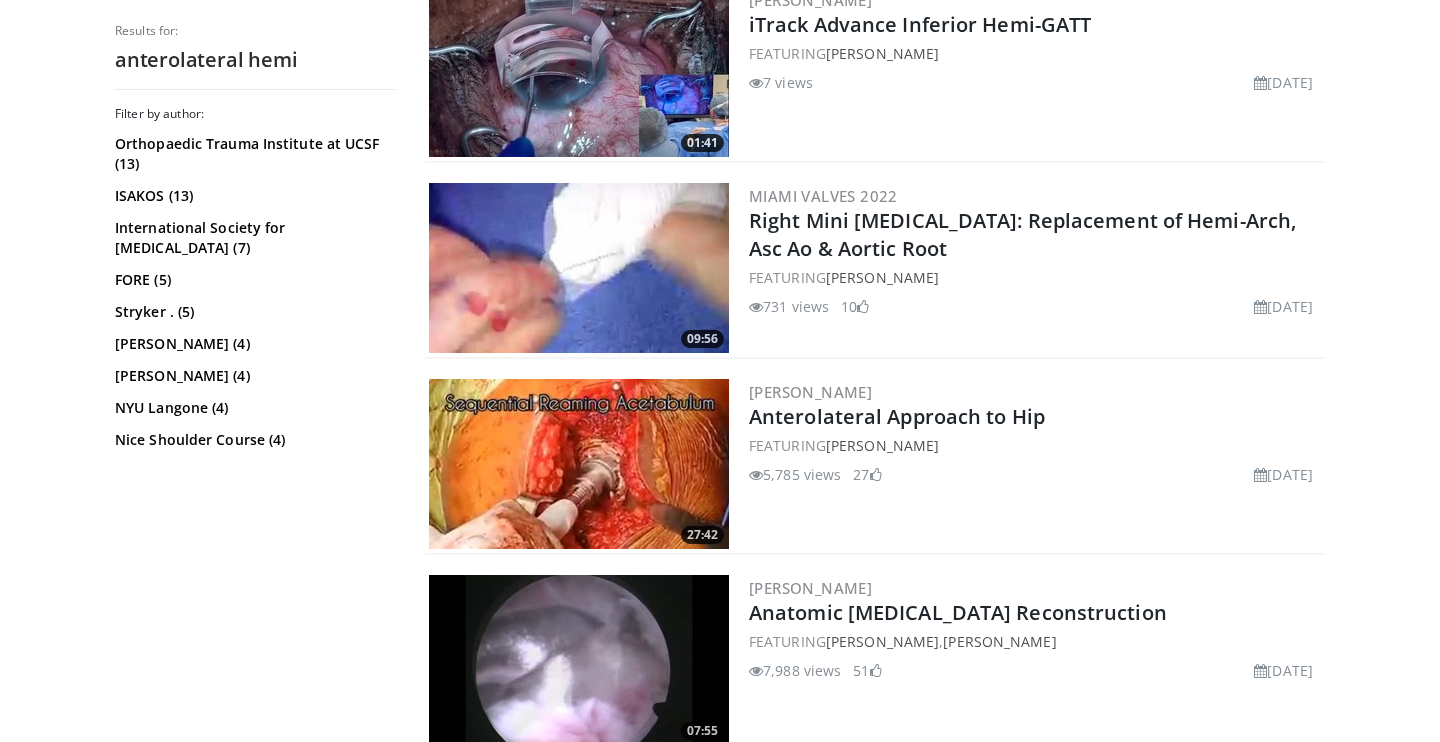 scroll, scrollTop: 4184, scrollLeft: 0, axis: vertical 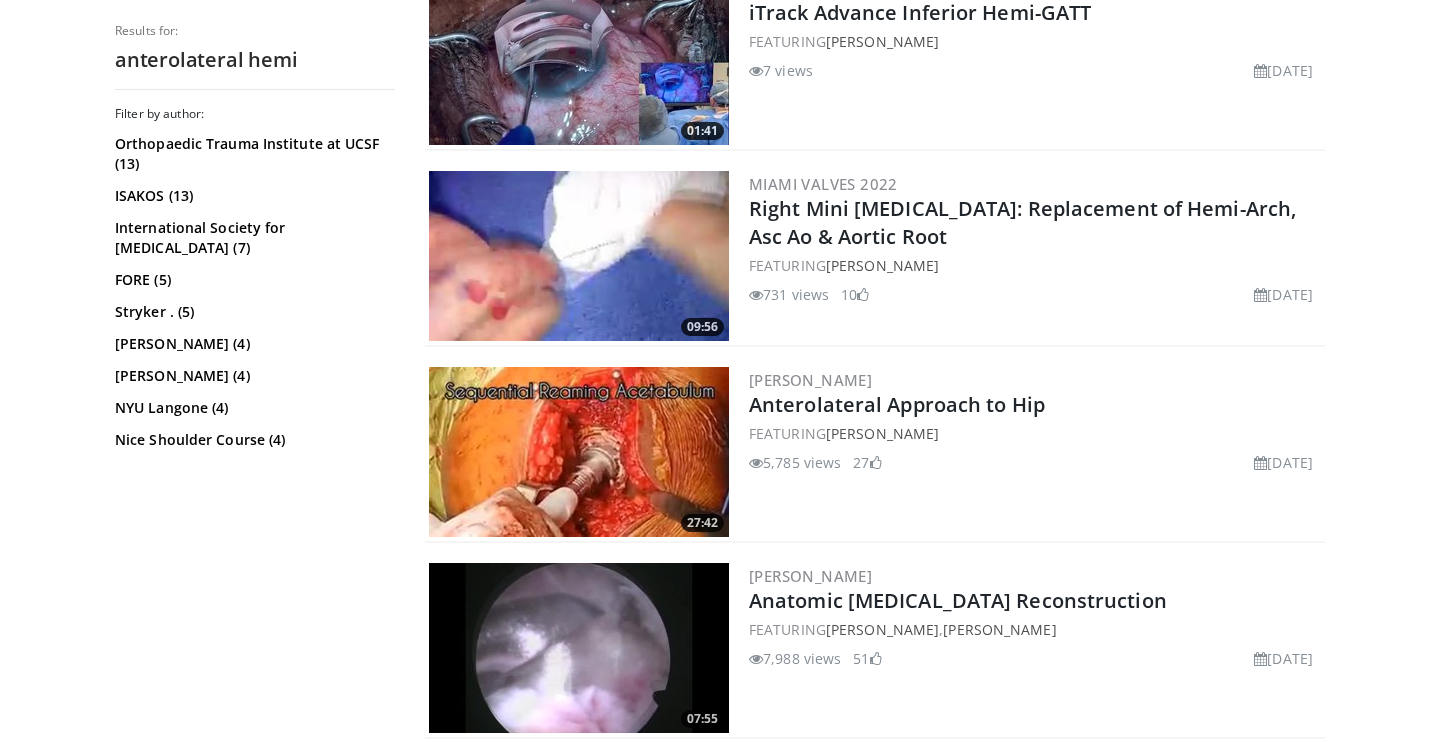 click at bounding box center (579, 452) 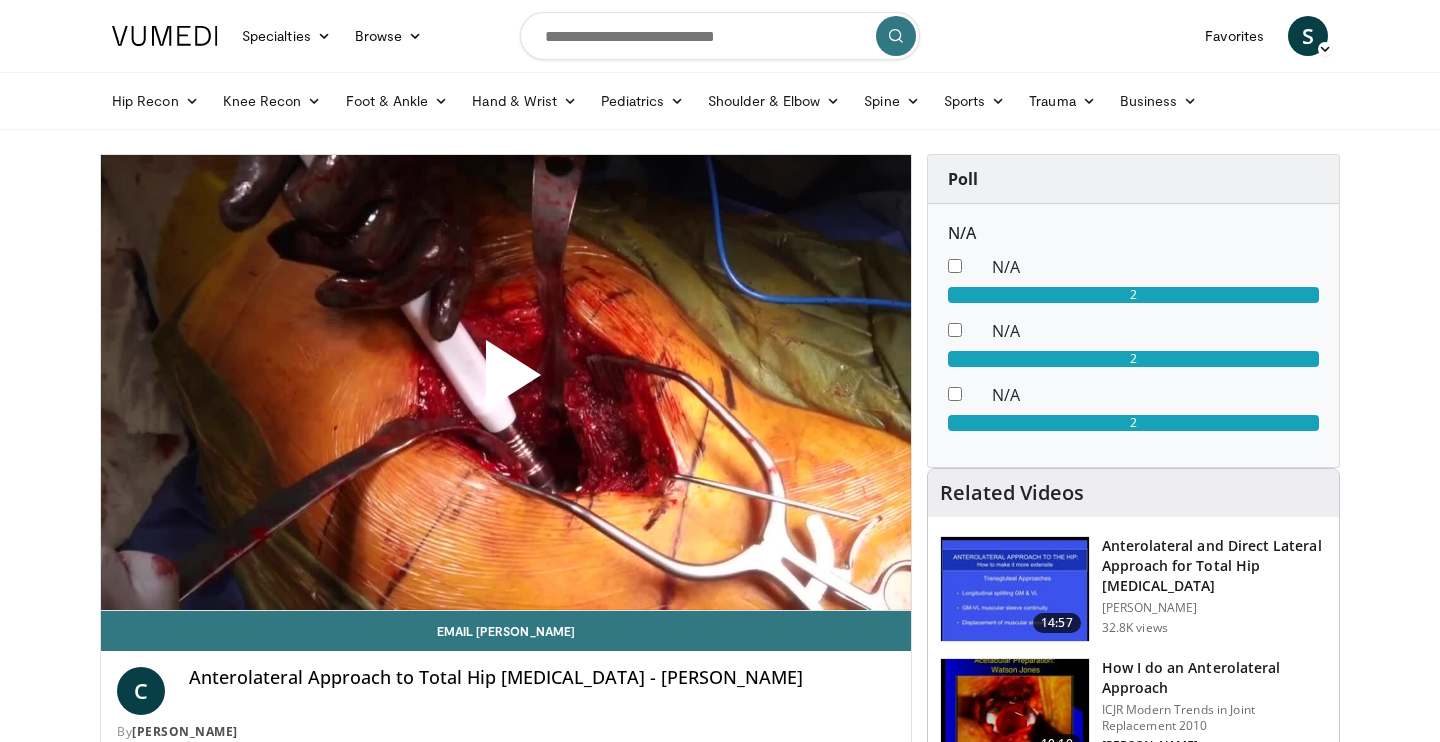 scroll, scrollTop: 0, scrollLeft: 0, axis: both 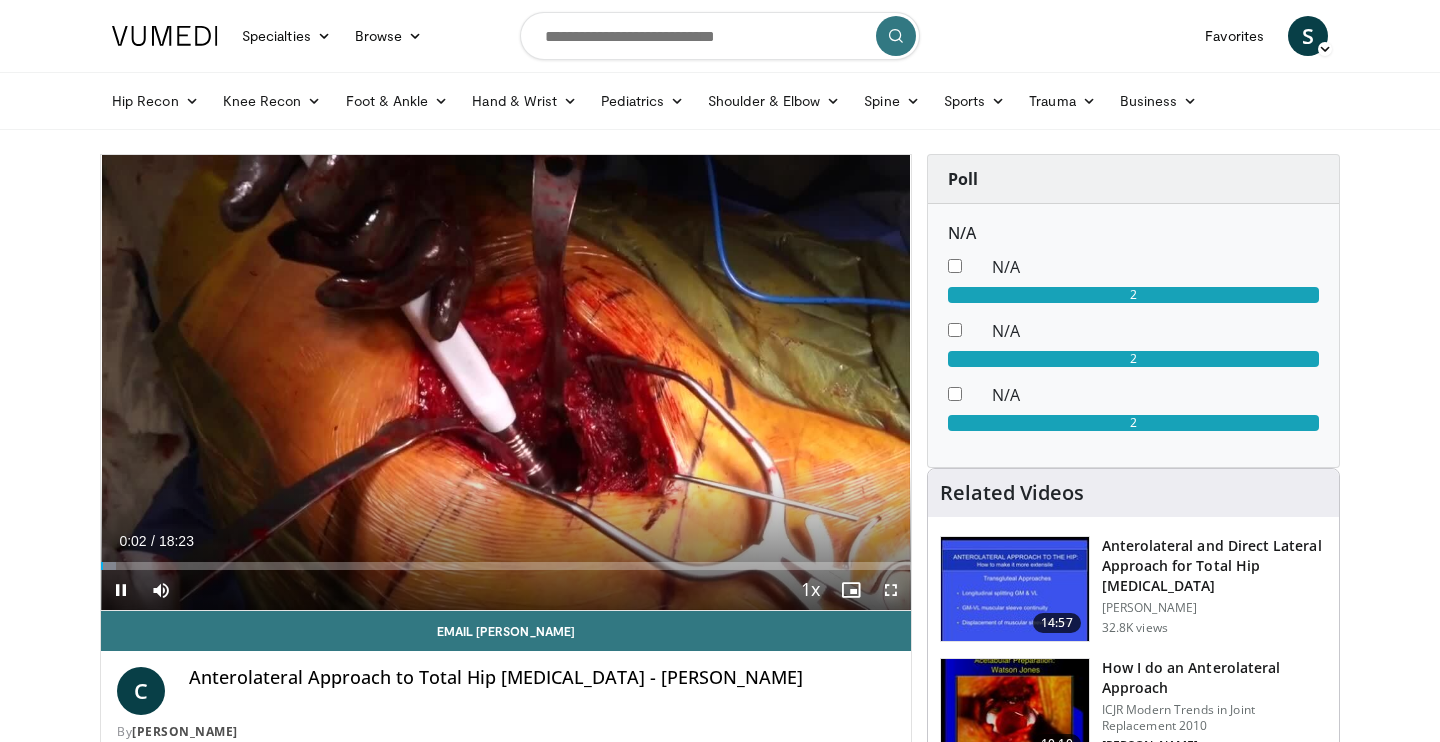 click at bounding box center (891, 590) 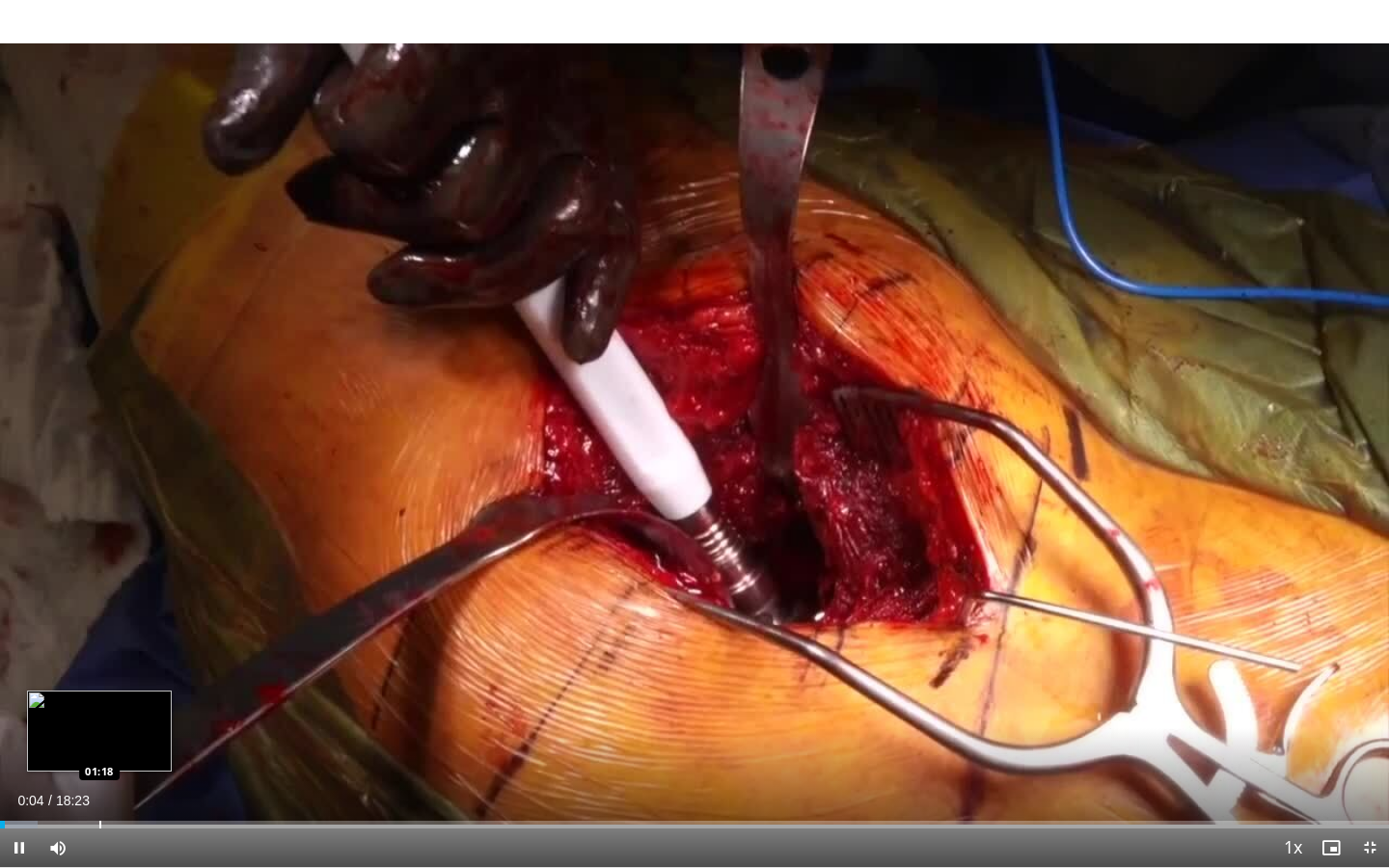 click at bounding box center (100, 825) 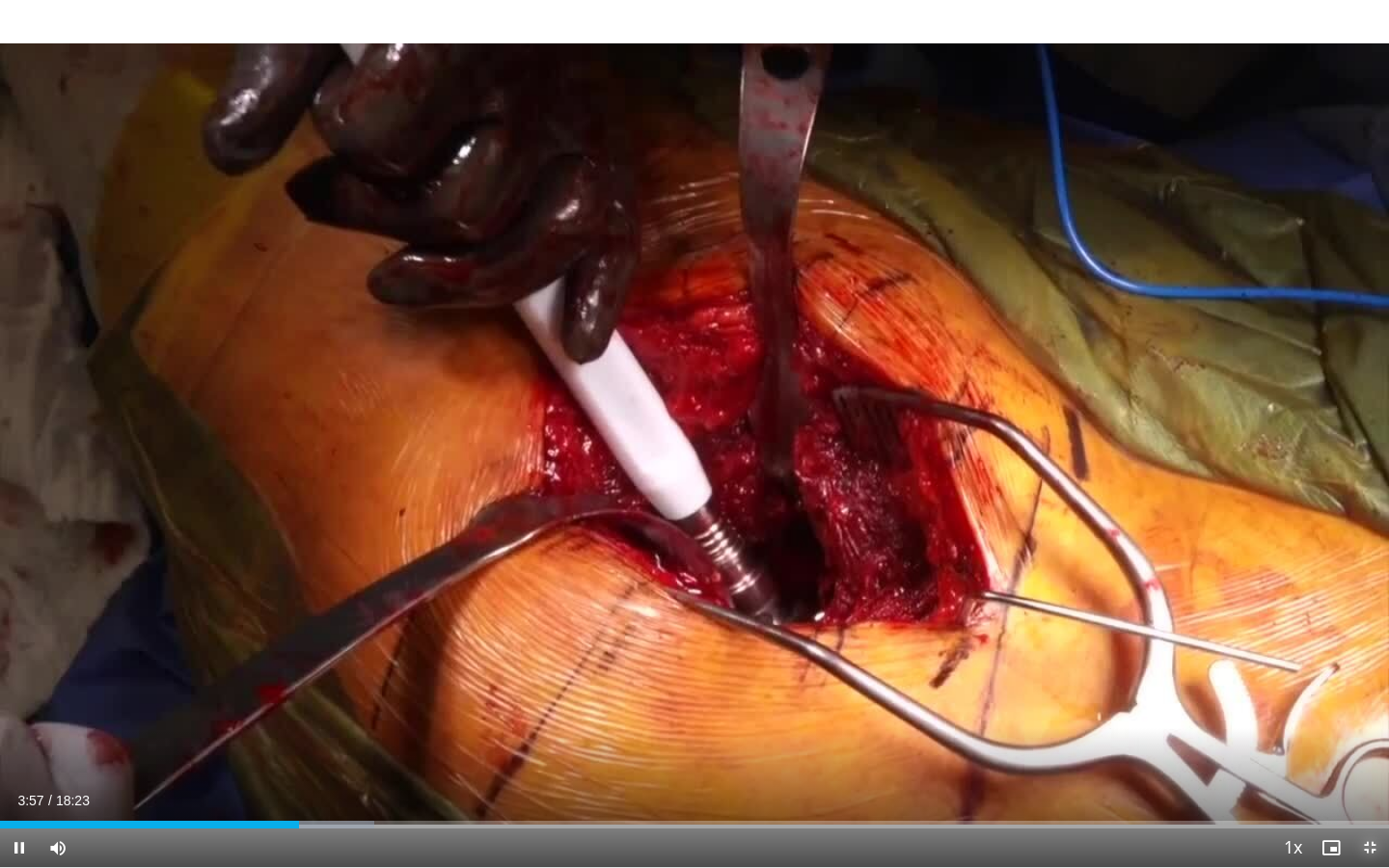 click at bounding box center (1370, 848) 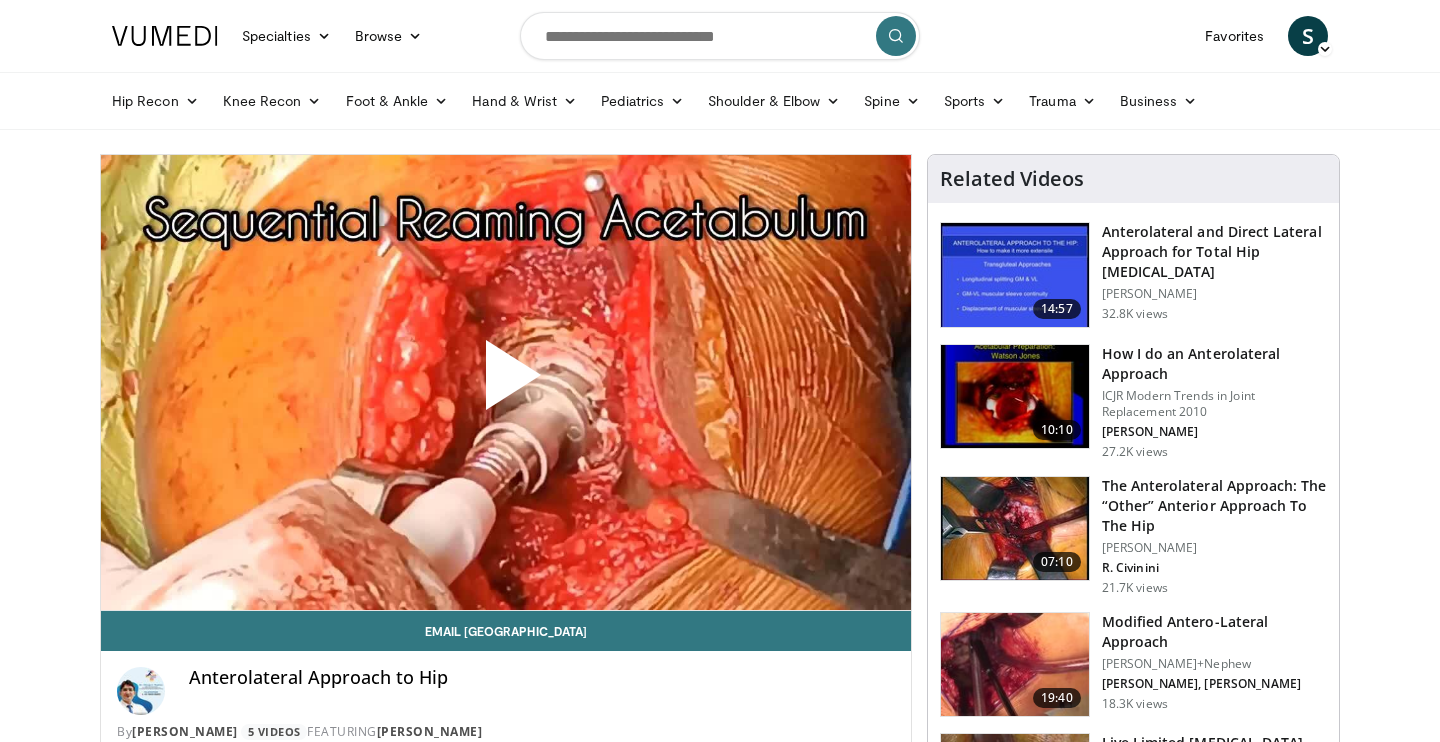 scroll, scrollTop: 0, scrollLeft: 0, axis: both 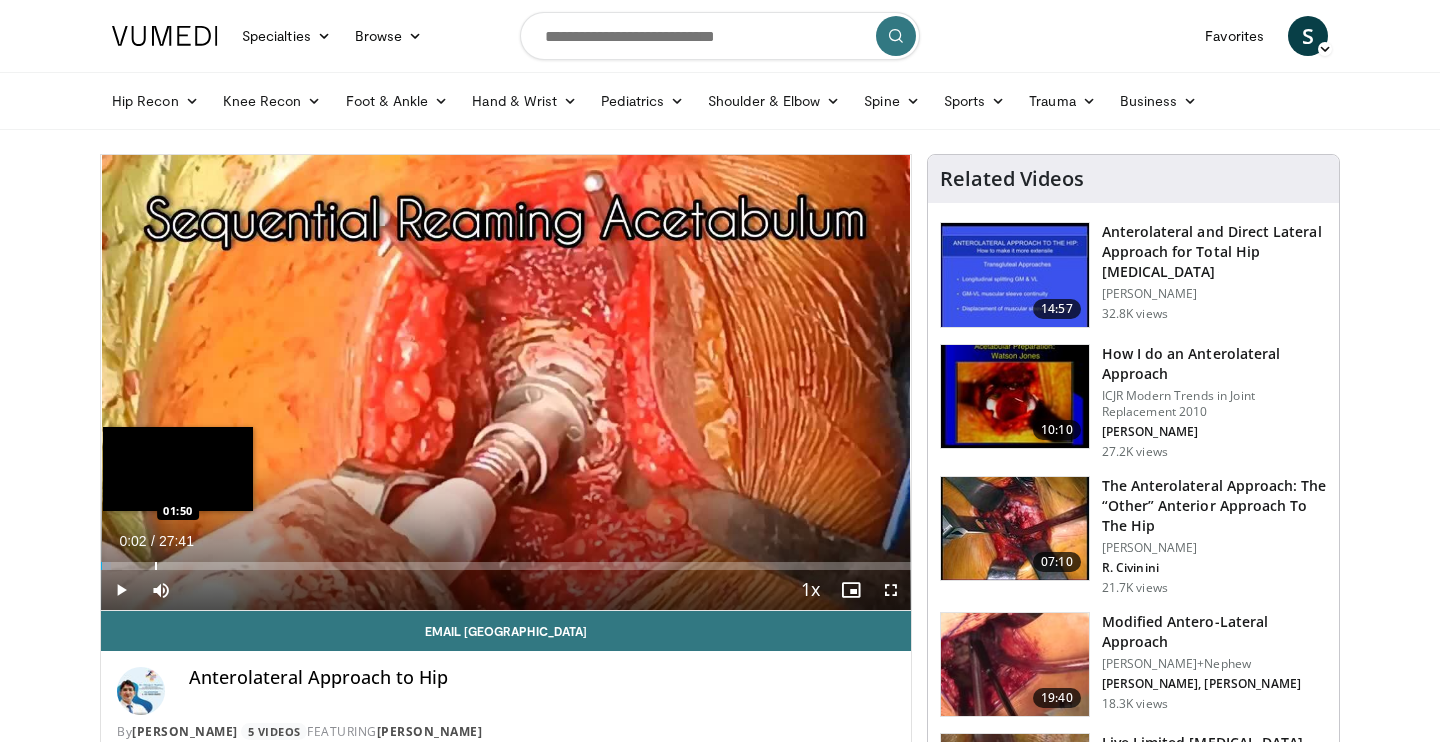 click on "Loaded :  1.20% 00:02 01:50" at bounding box center [506, 566] 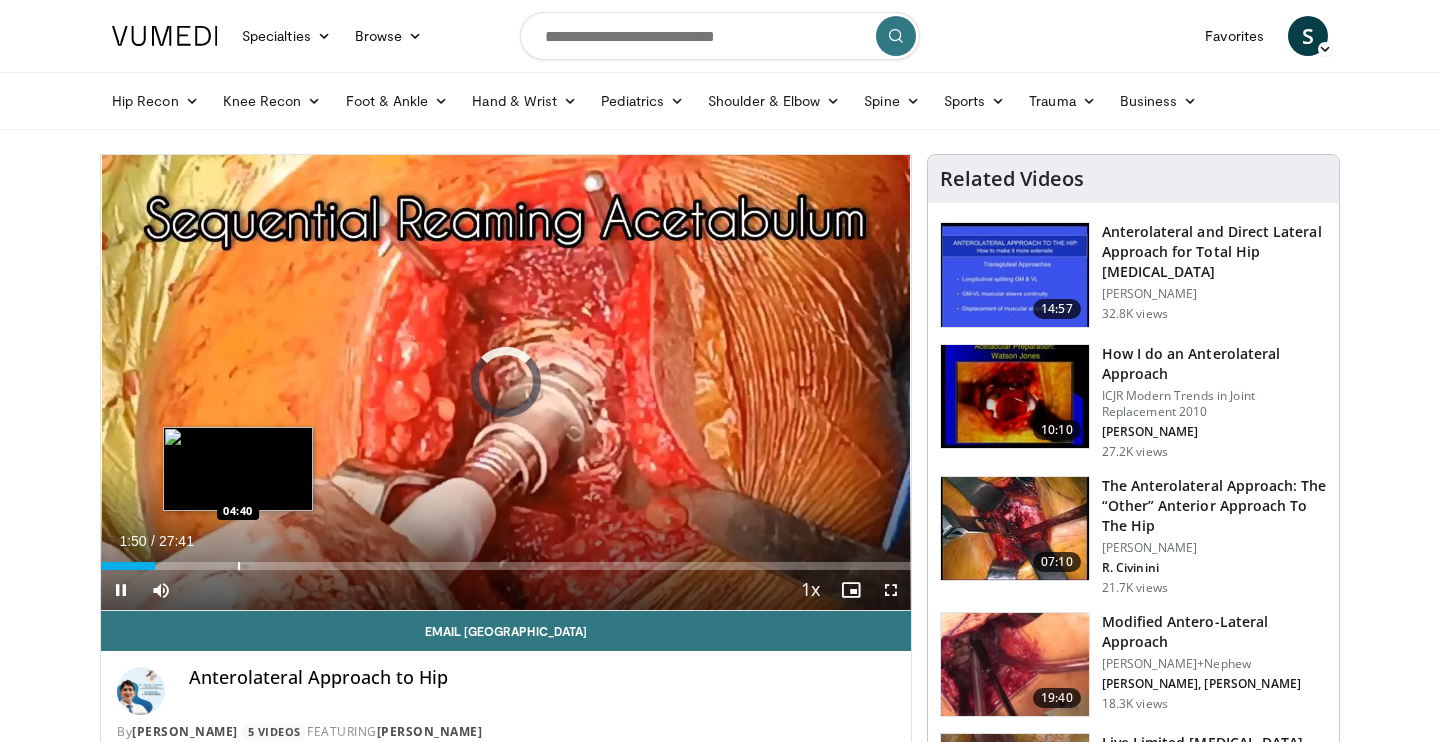 click at bounding box center (239, 566) 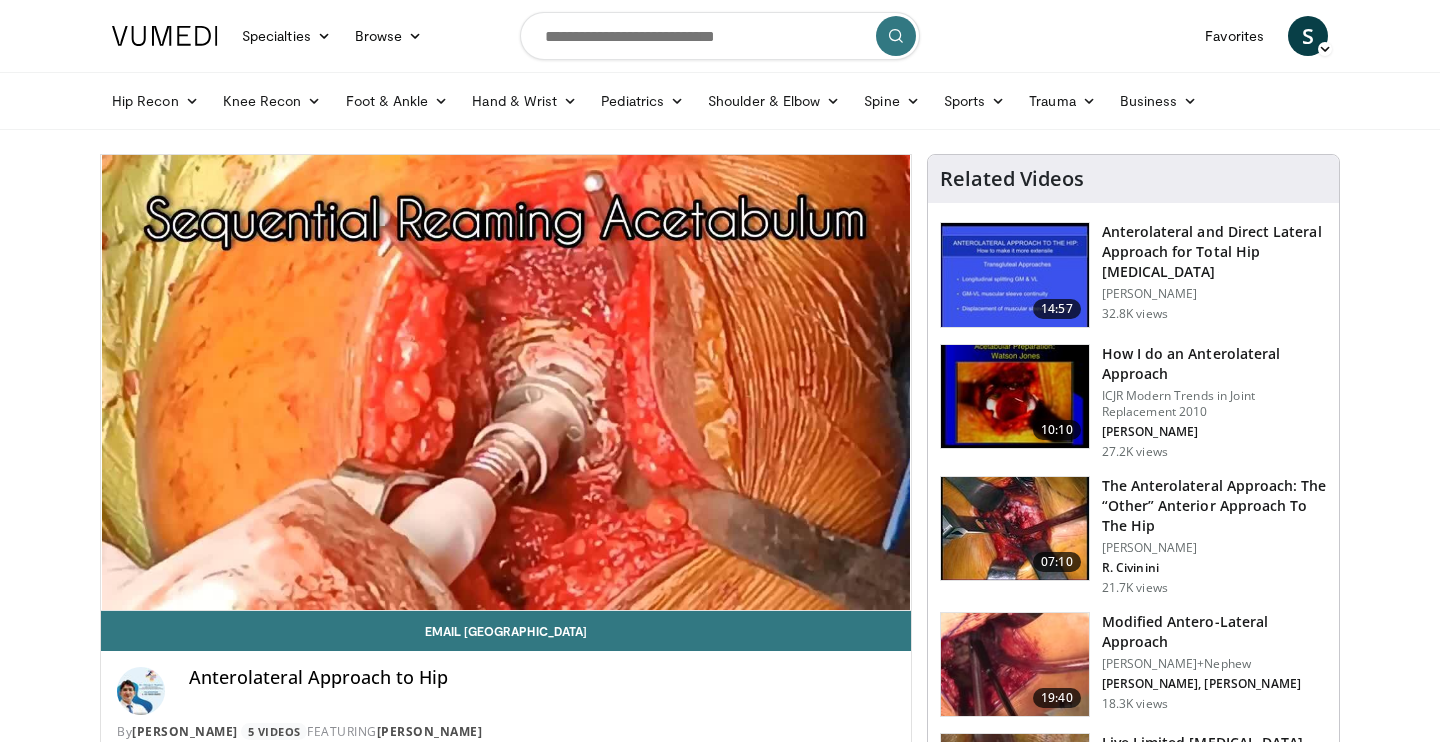 click at bounding box center [1015, 397] 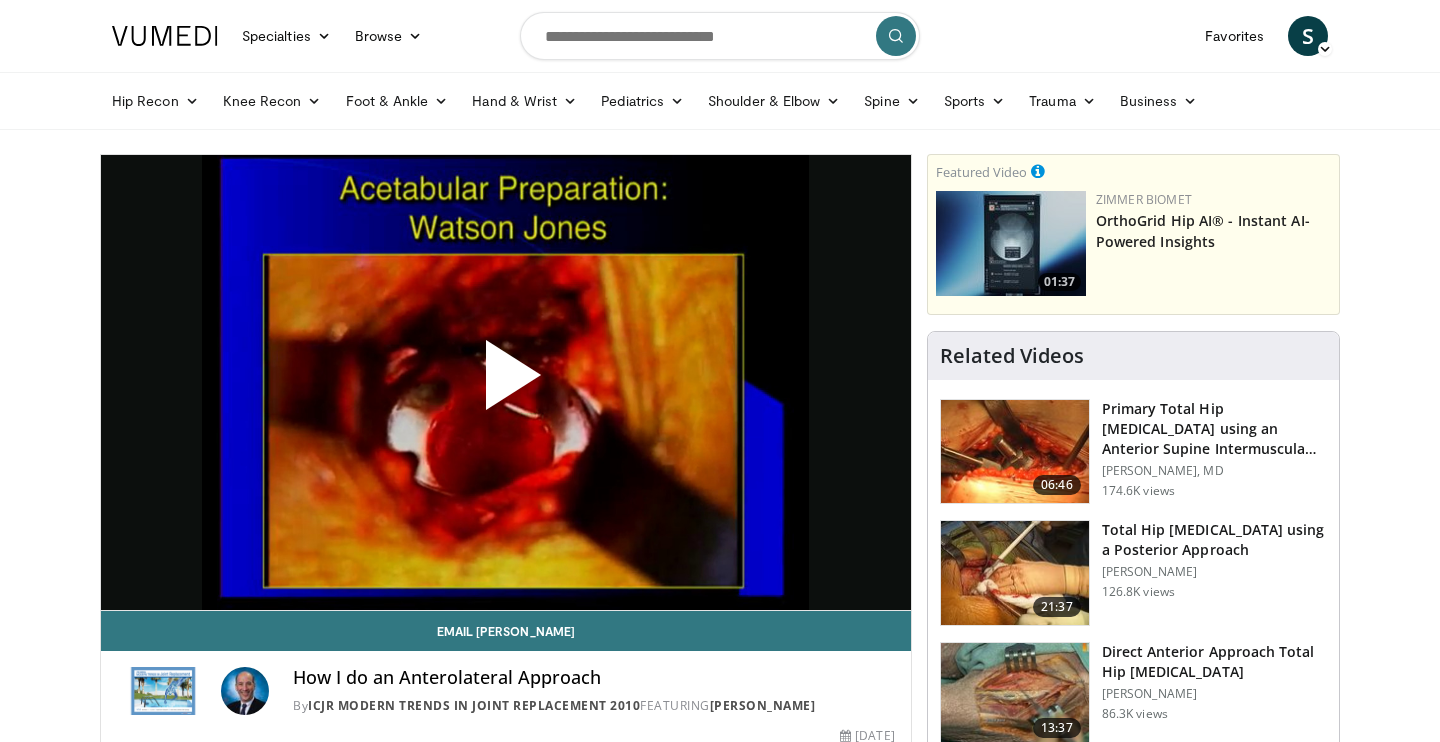 scroll, scrollTop: 0, scrollLeft: 0, axis: both 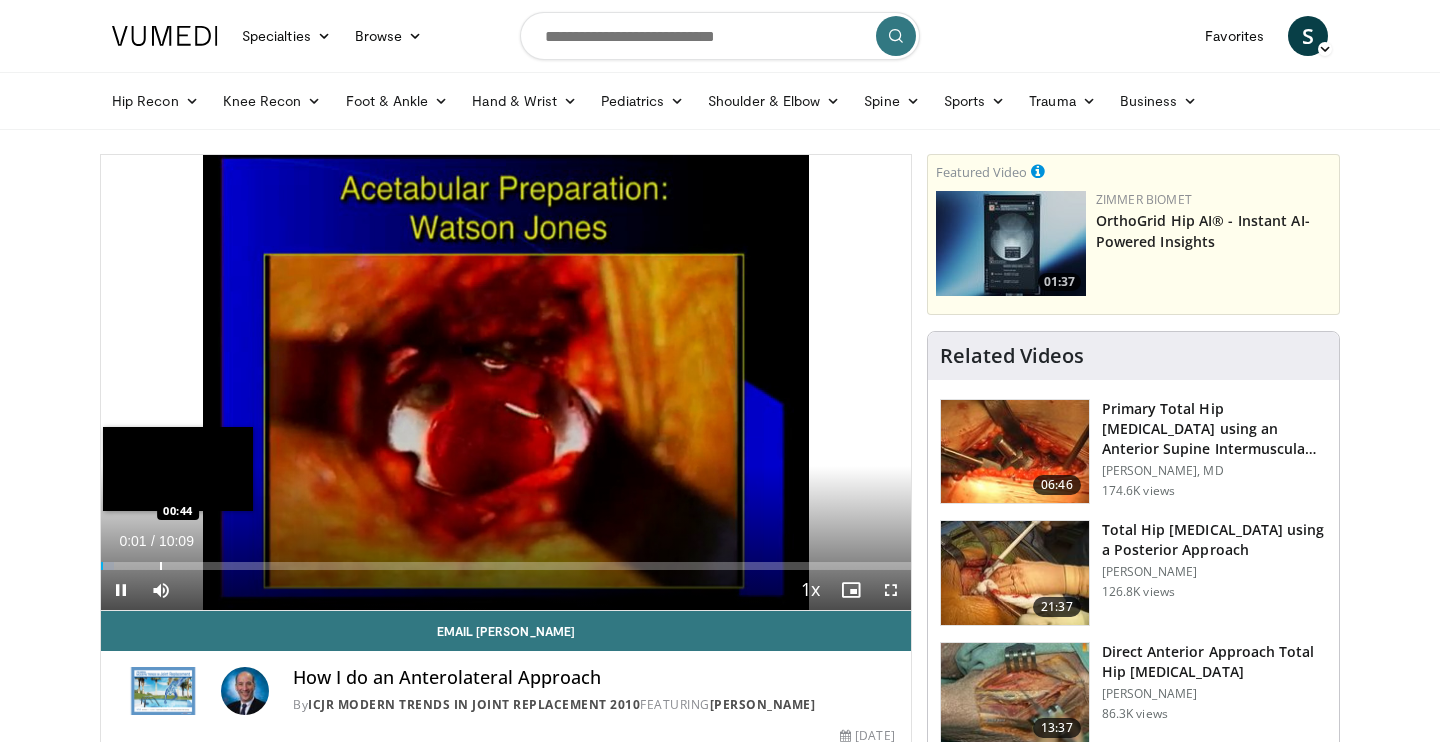 click on "Loaded :  1.64% 00:01 00:44" at bounding box center (506, 560) 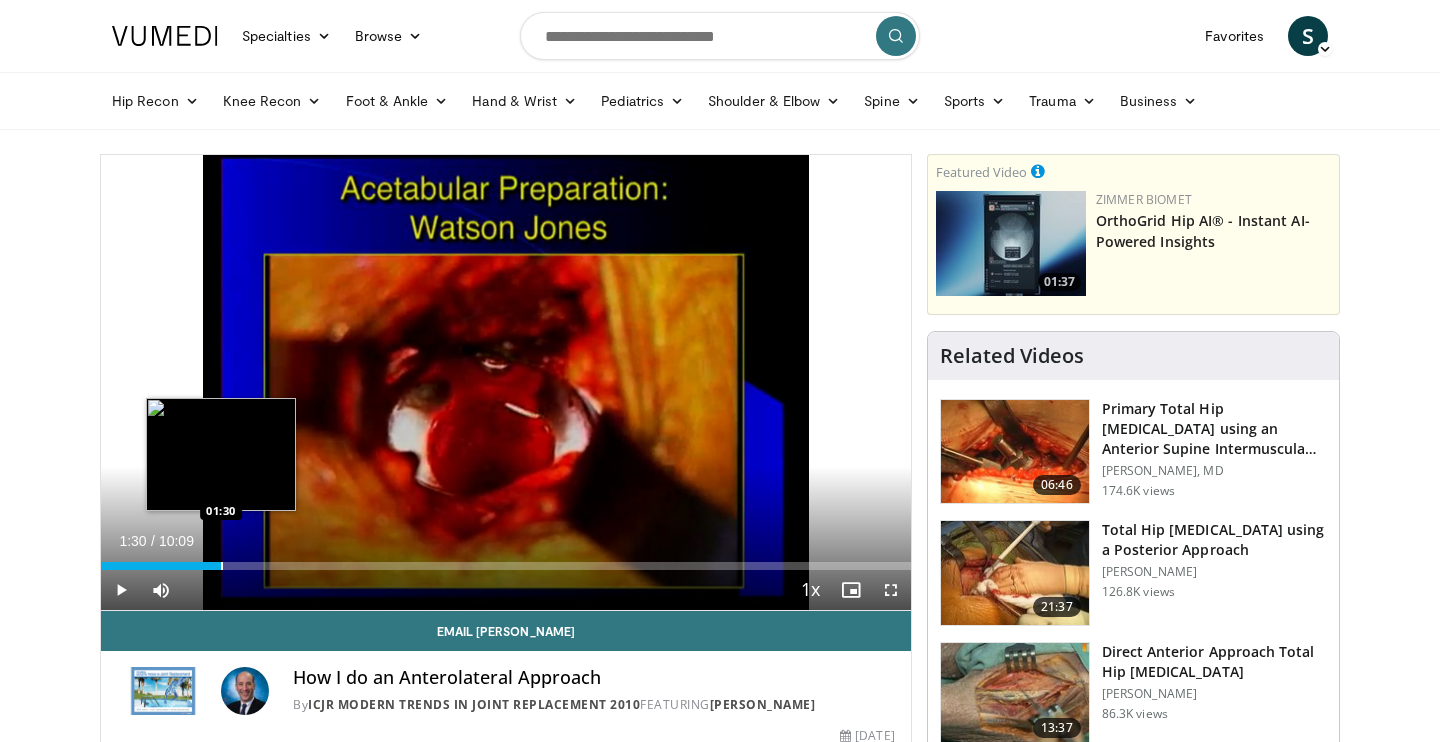 click on "Loaded :  8.21% 01:30 01:30" at bounding box center (506, 560) 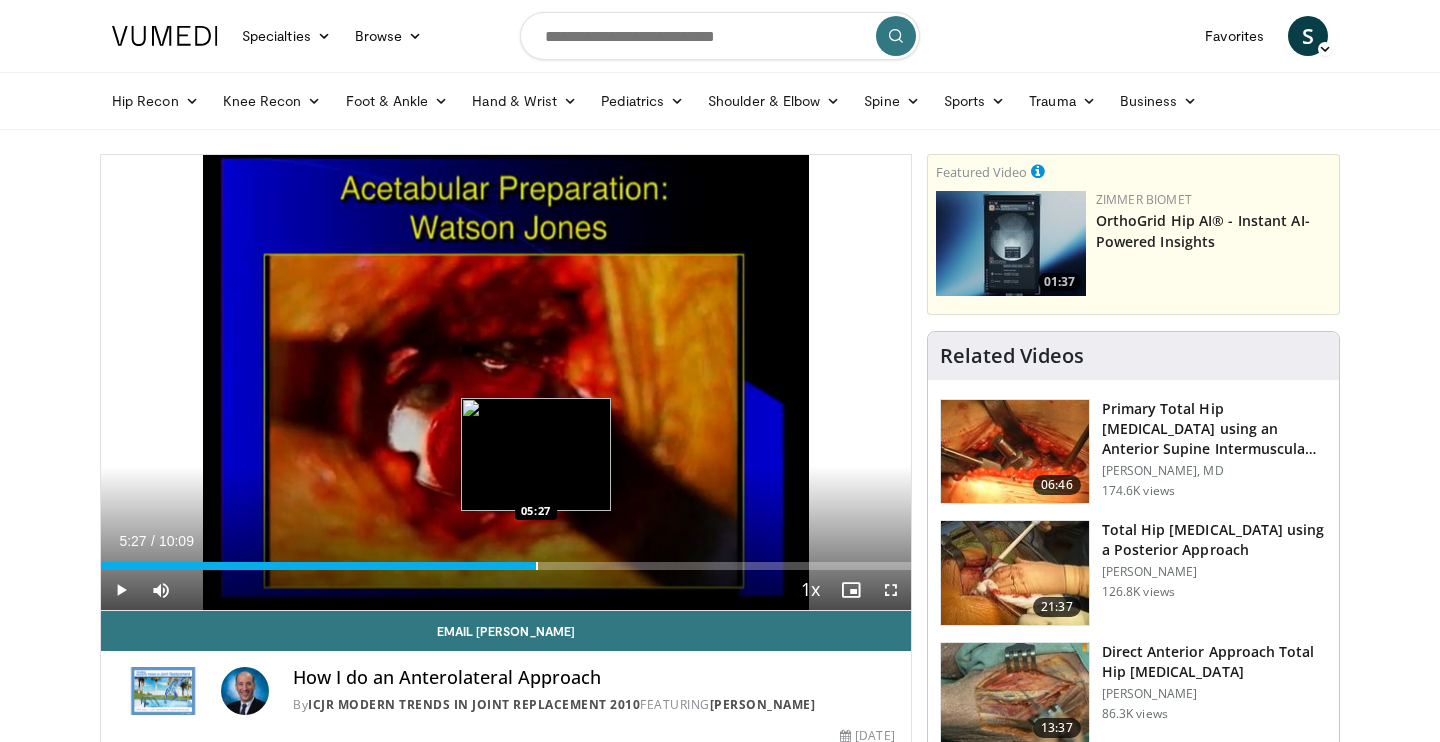 click on "Loaded :  21.35% 05:27 05:27" at bounding box center (506, 560) 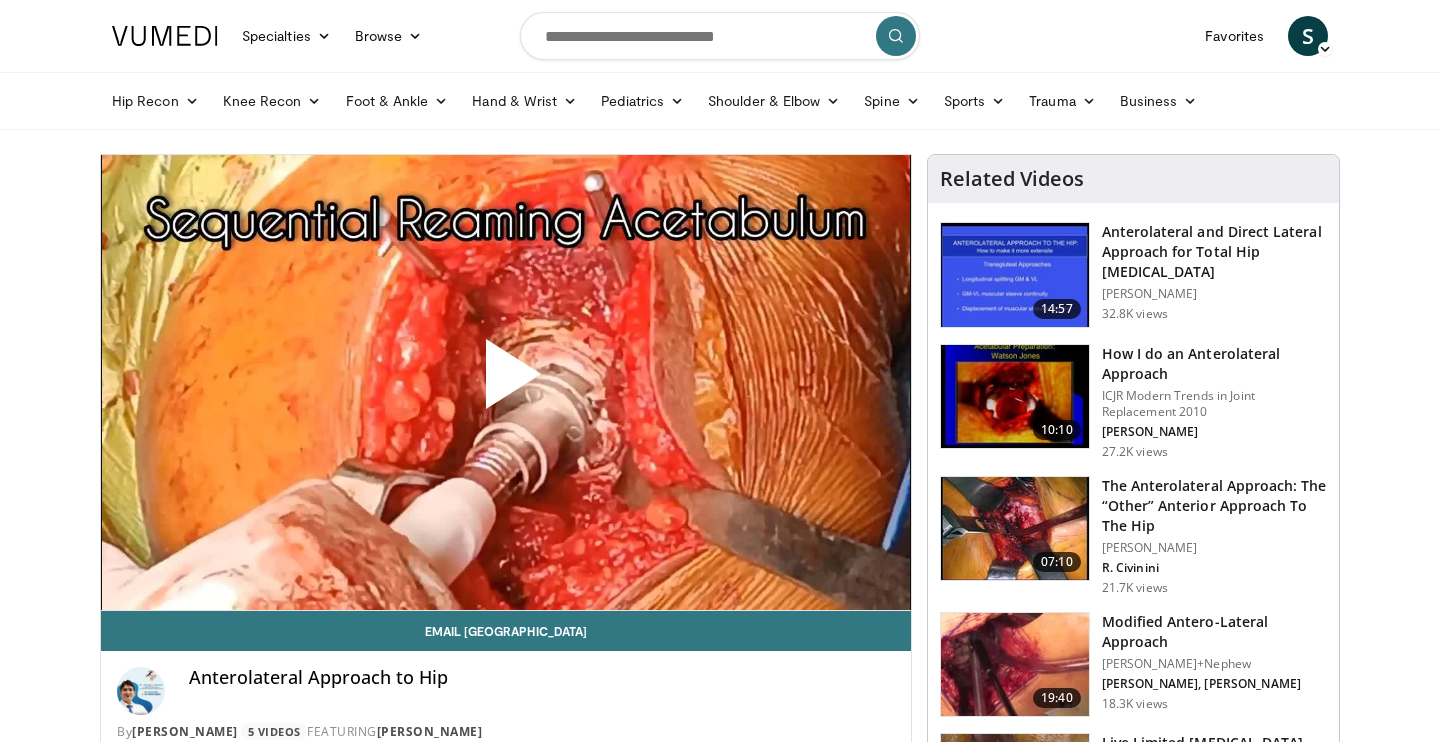 scroll, scrollTop: 0, scrollLeft: 0, axis: both 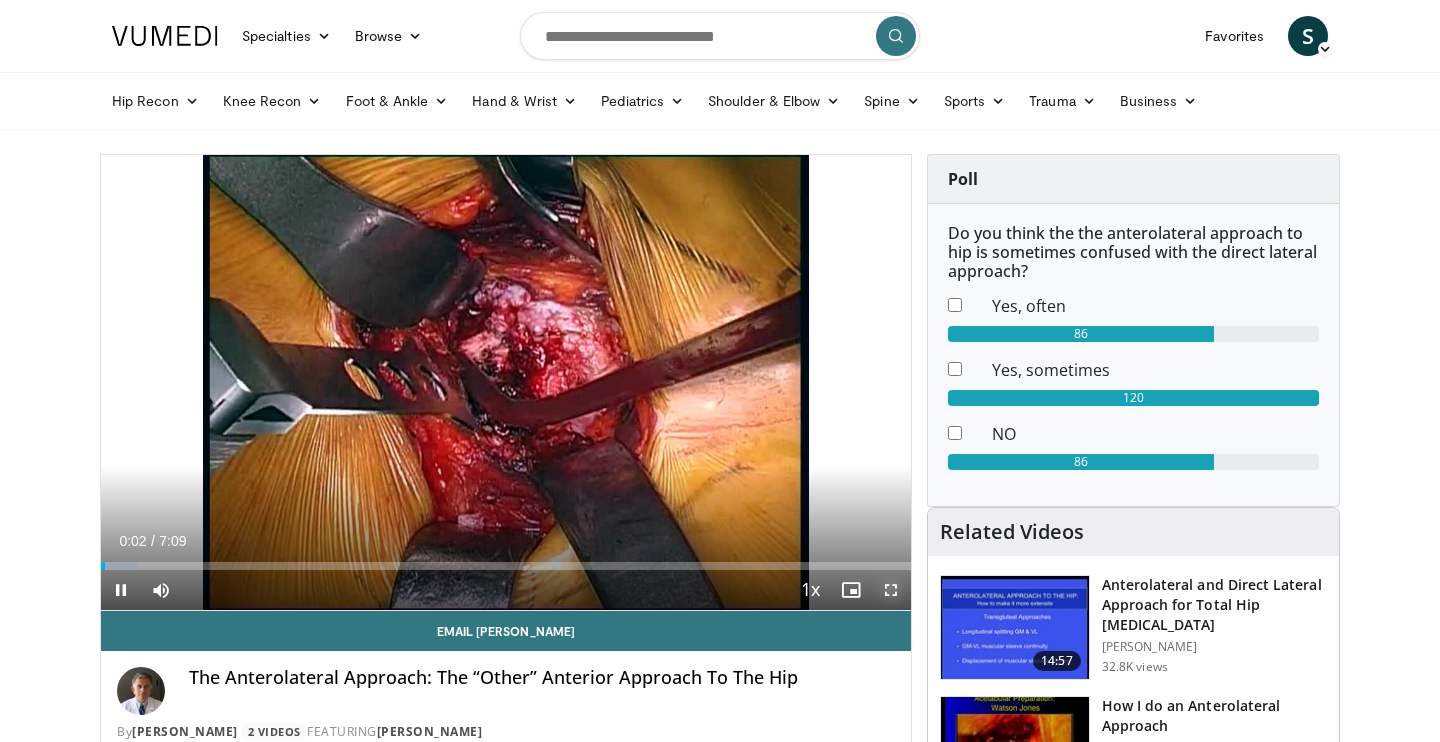 click at bounding box center (891, 590) 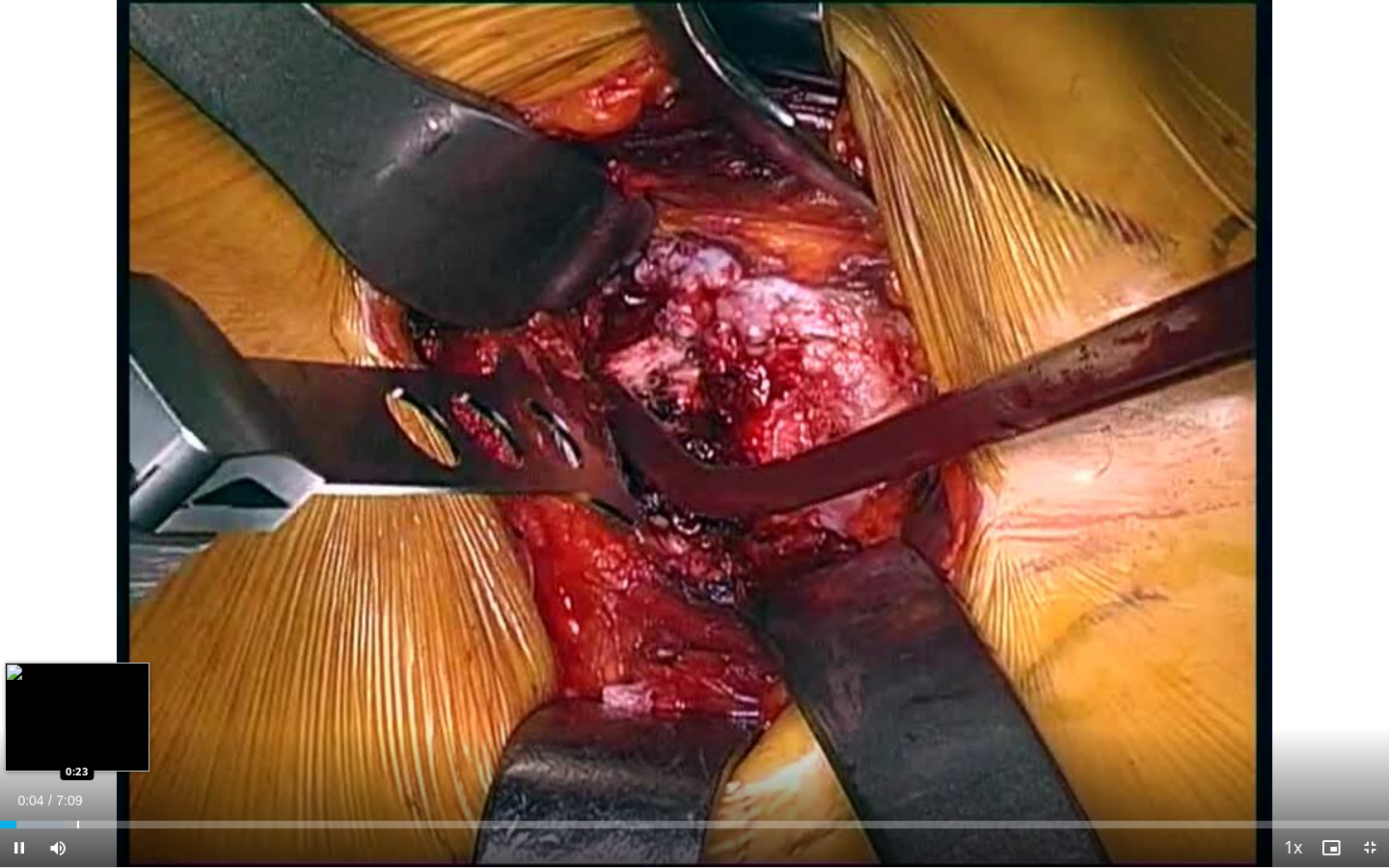 click at bounding box center (78, 825) 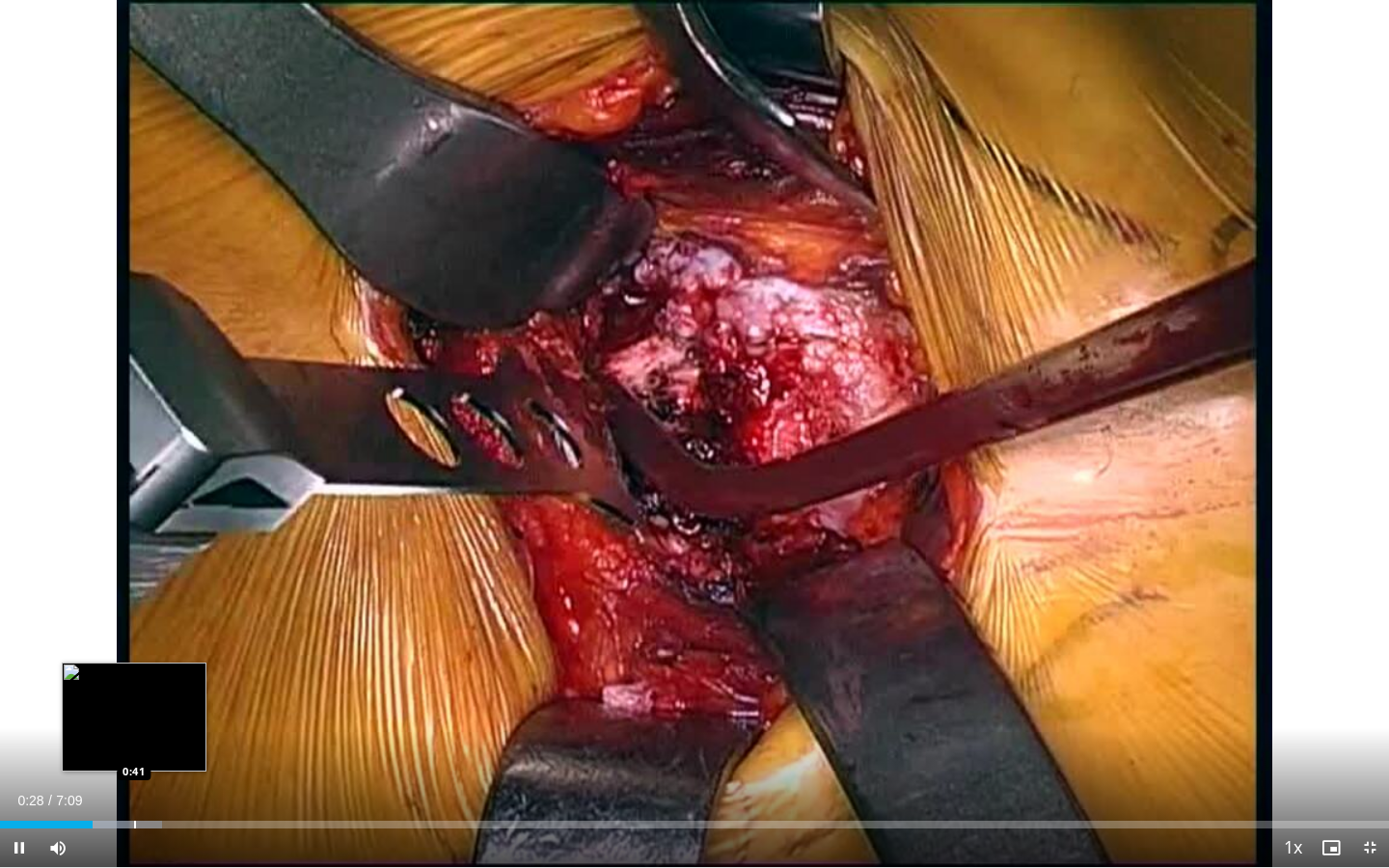 click on "Loaded :  11.65% 0:28 0:41" at bounding box center (694, 819) 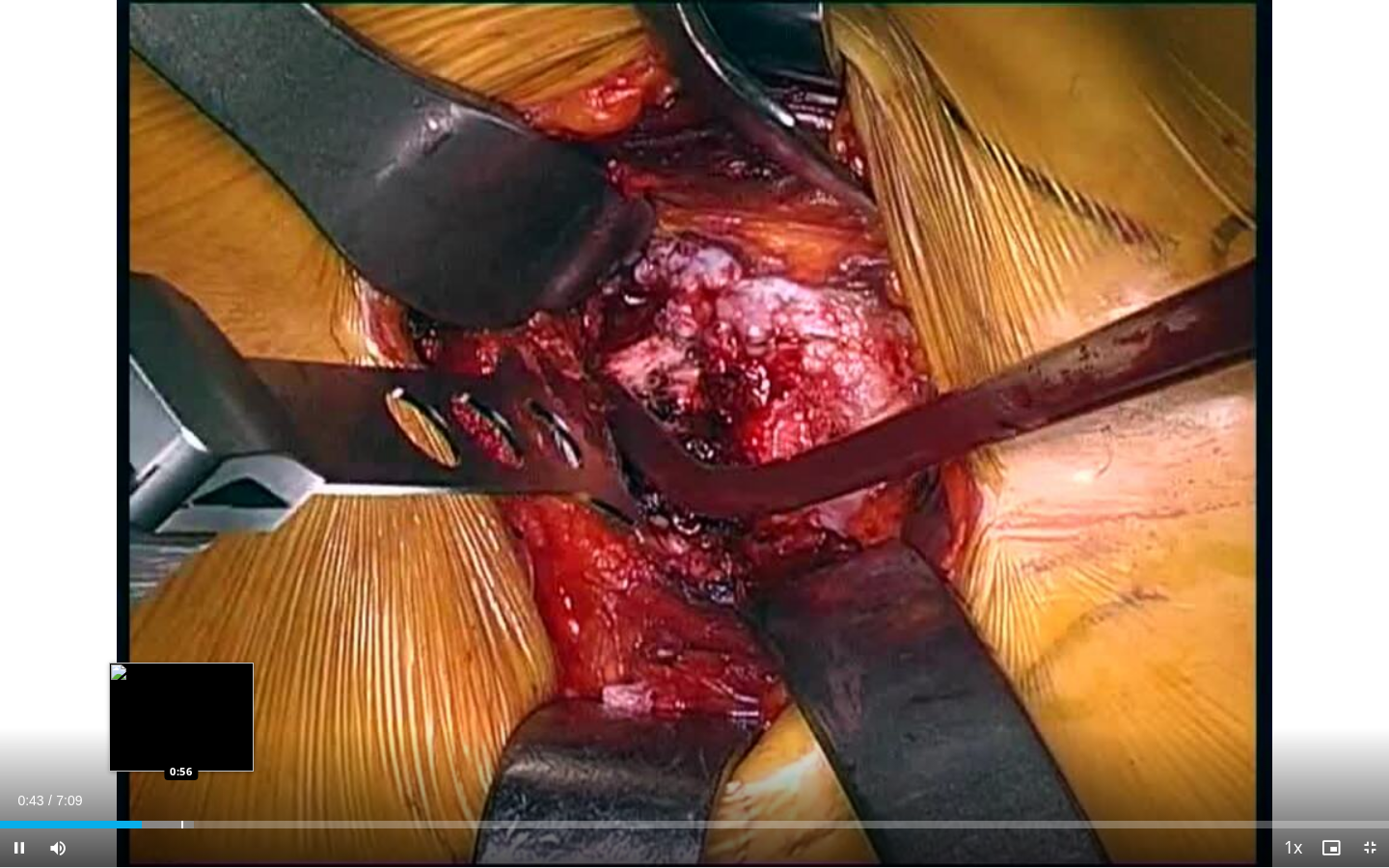 click at bounding box center [129, 825] 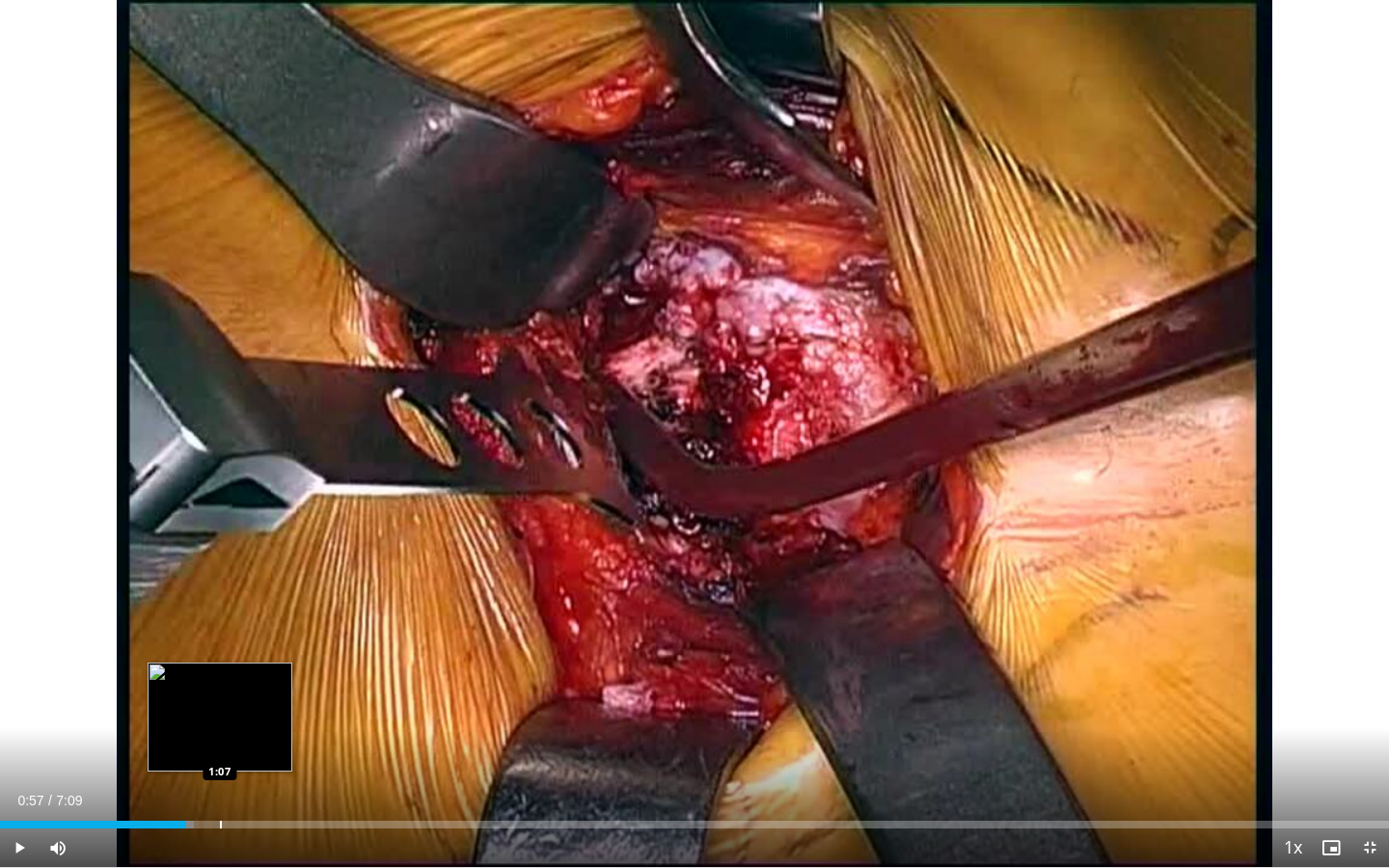 click at bounding box center [221, 825] 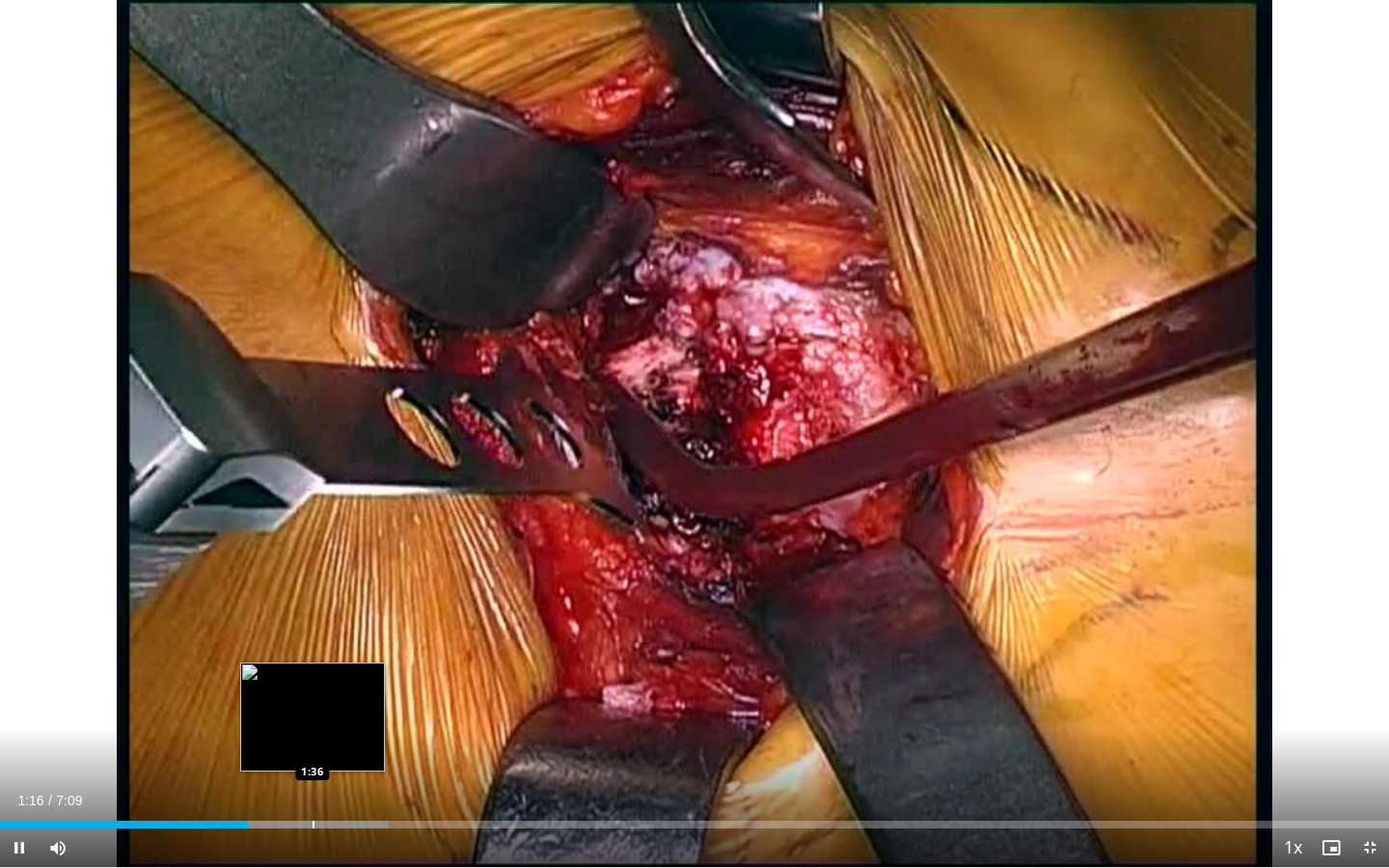 click on "Loaded :  27.96% 1:16 1:36" at bounding box center [694, 819] 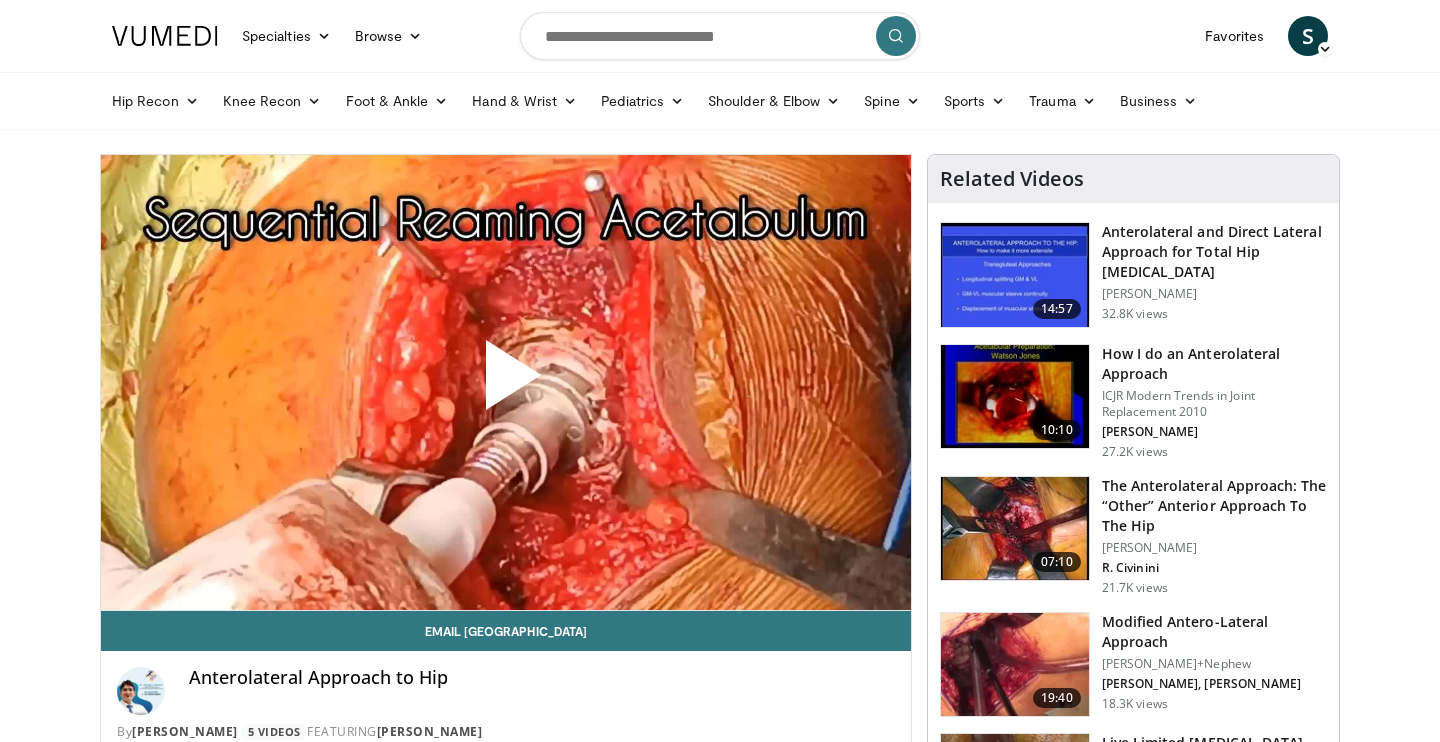 scroll, scrollTop: 0, scrollLeft: 0, axis: both 